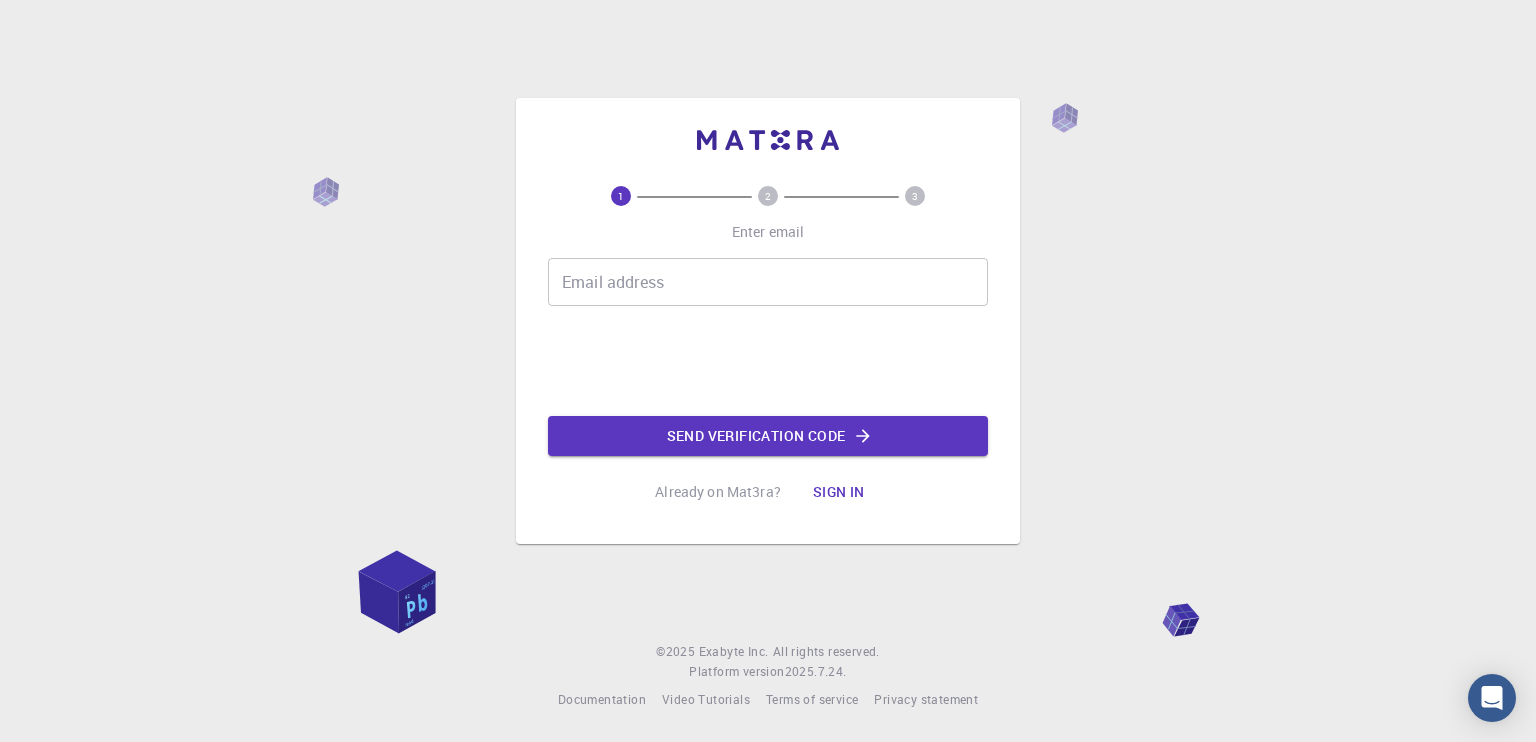 scroll, scrollTop: 0, scrollLeft: 0, axis: both 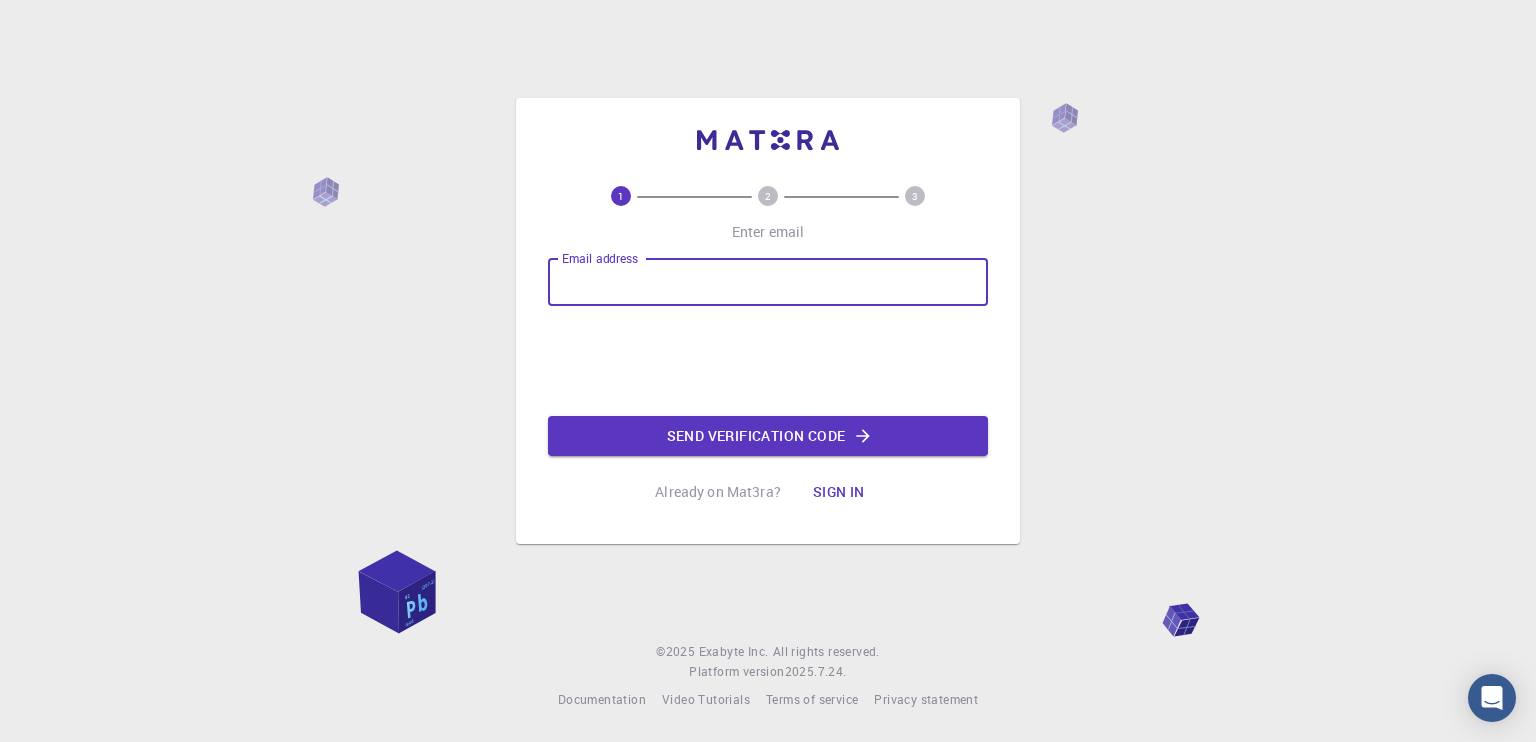 click on "Email address" at bounding box center (768, 282) 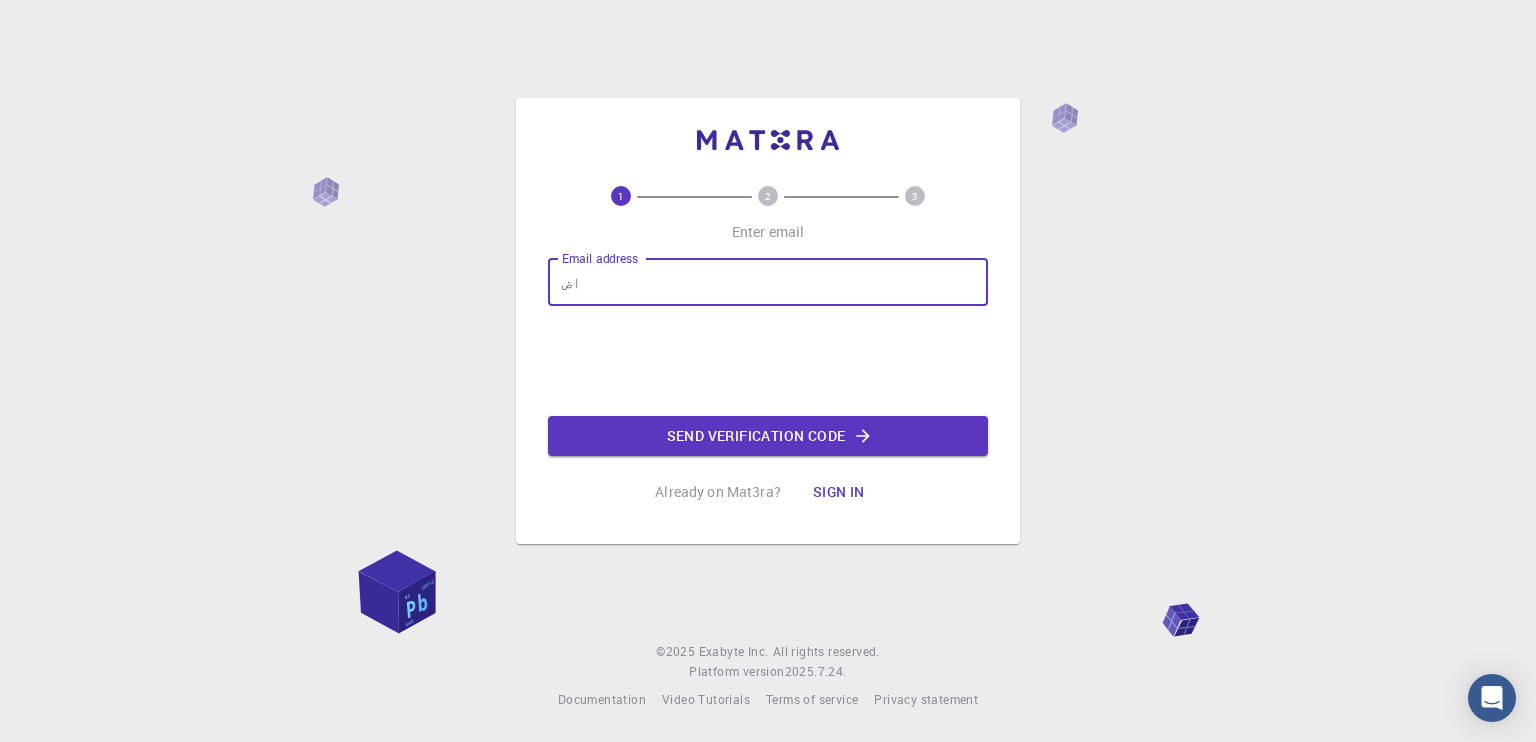 type on "ا" 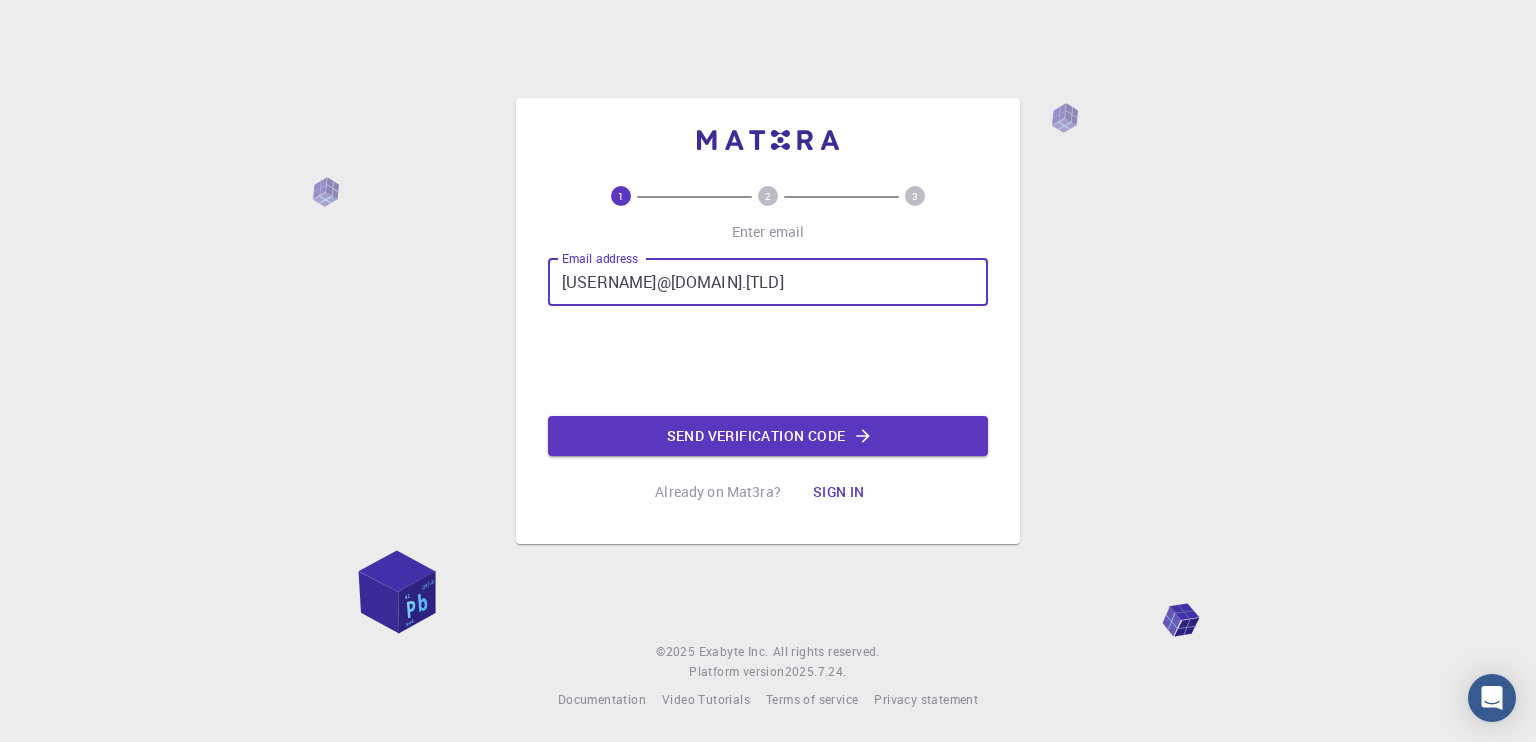 type on "[USERNAME]@[DOMAIN].[TLD]" 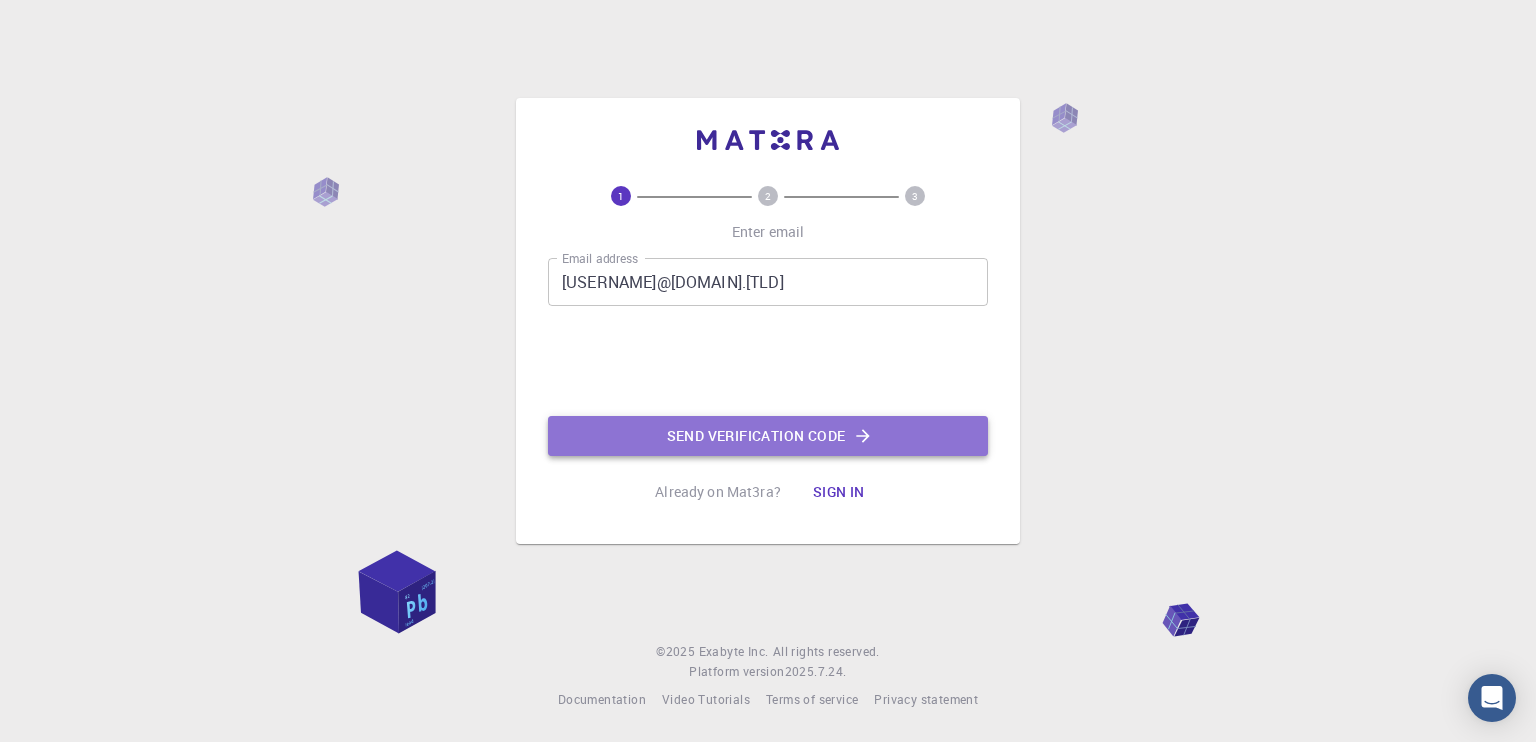 click on "Send verification code" 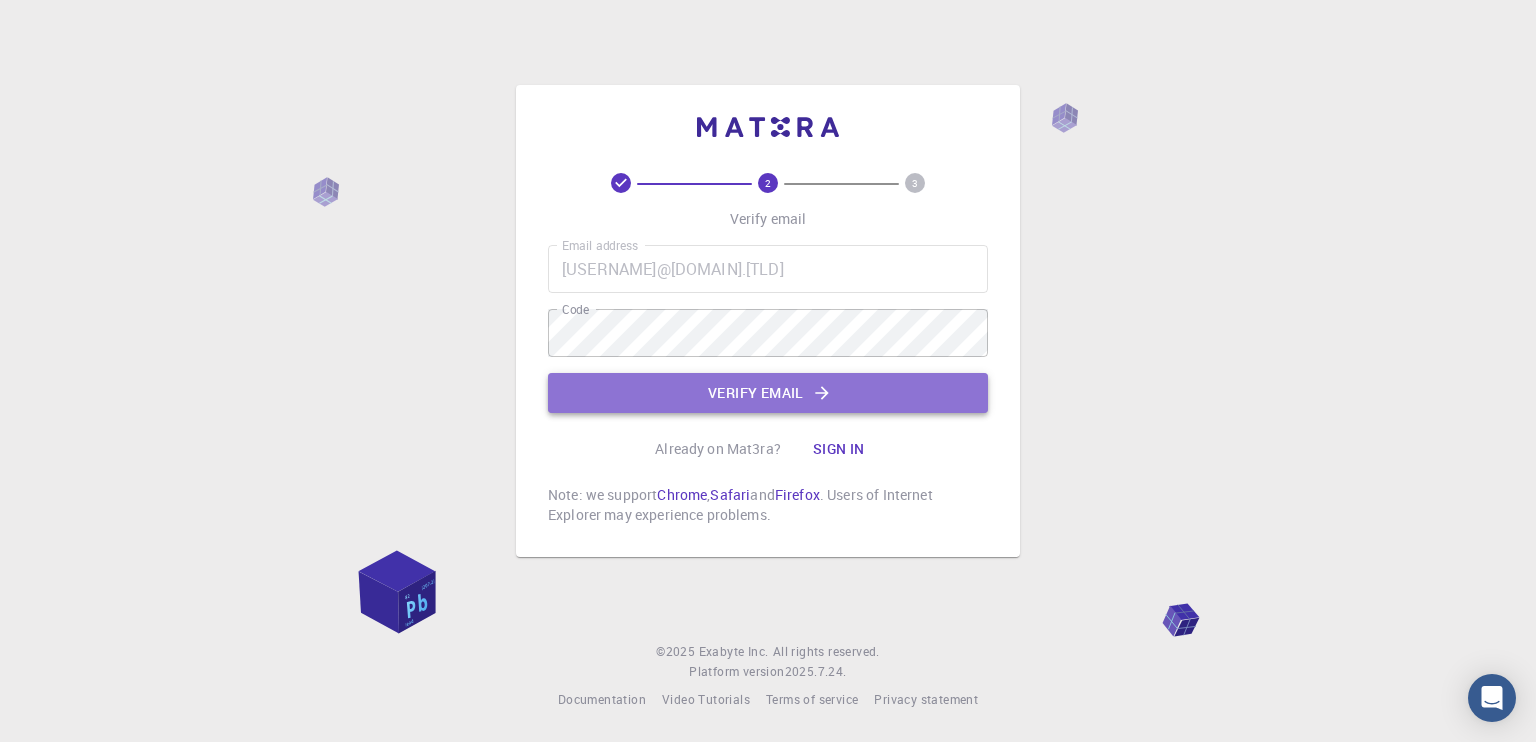 click on "Verify email" 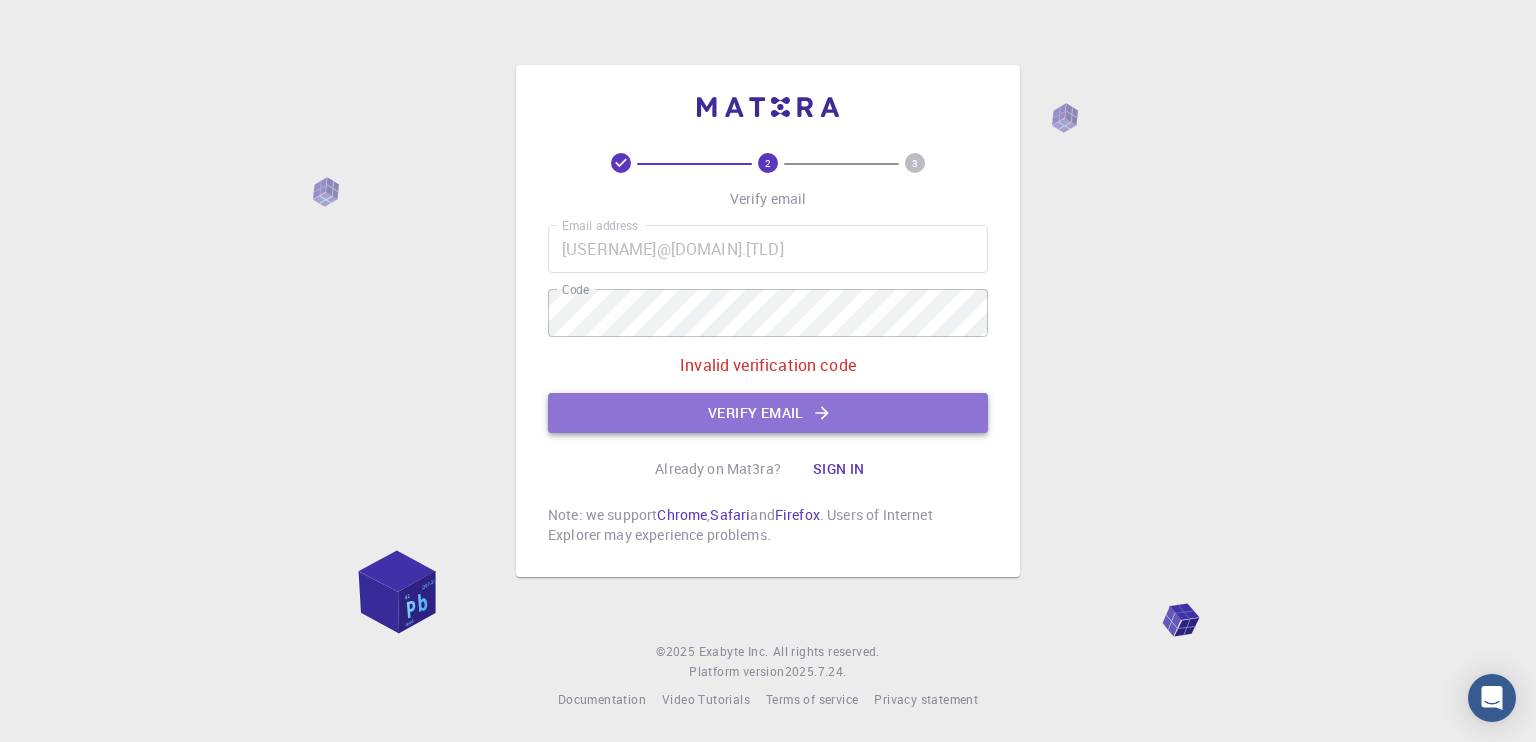 click on "Verify email" at bounding box center (768, 413) 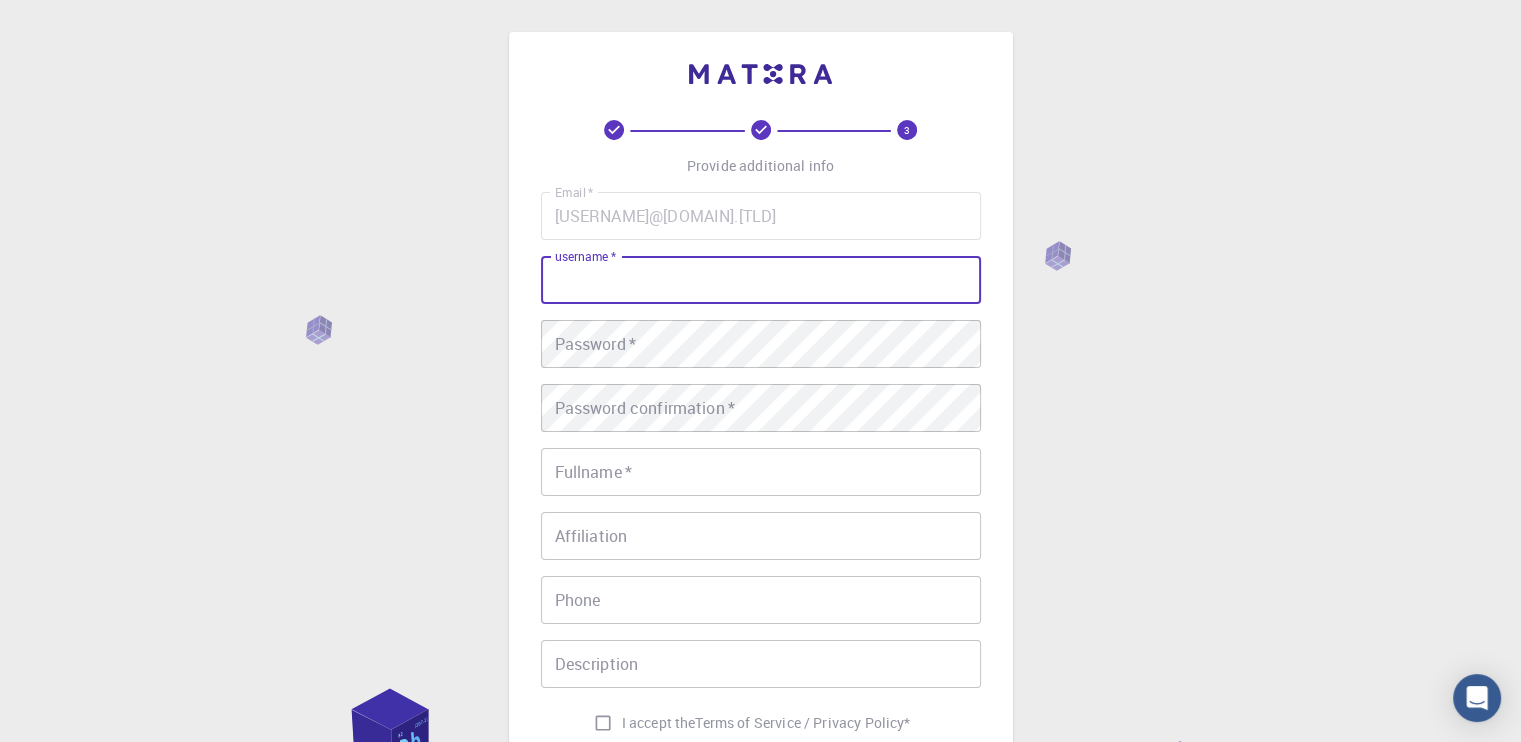 click on "username   *" at bounding box center (761, 280) 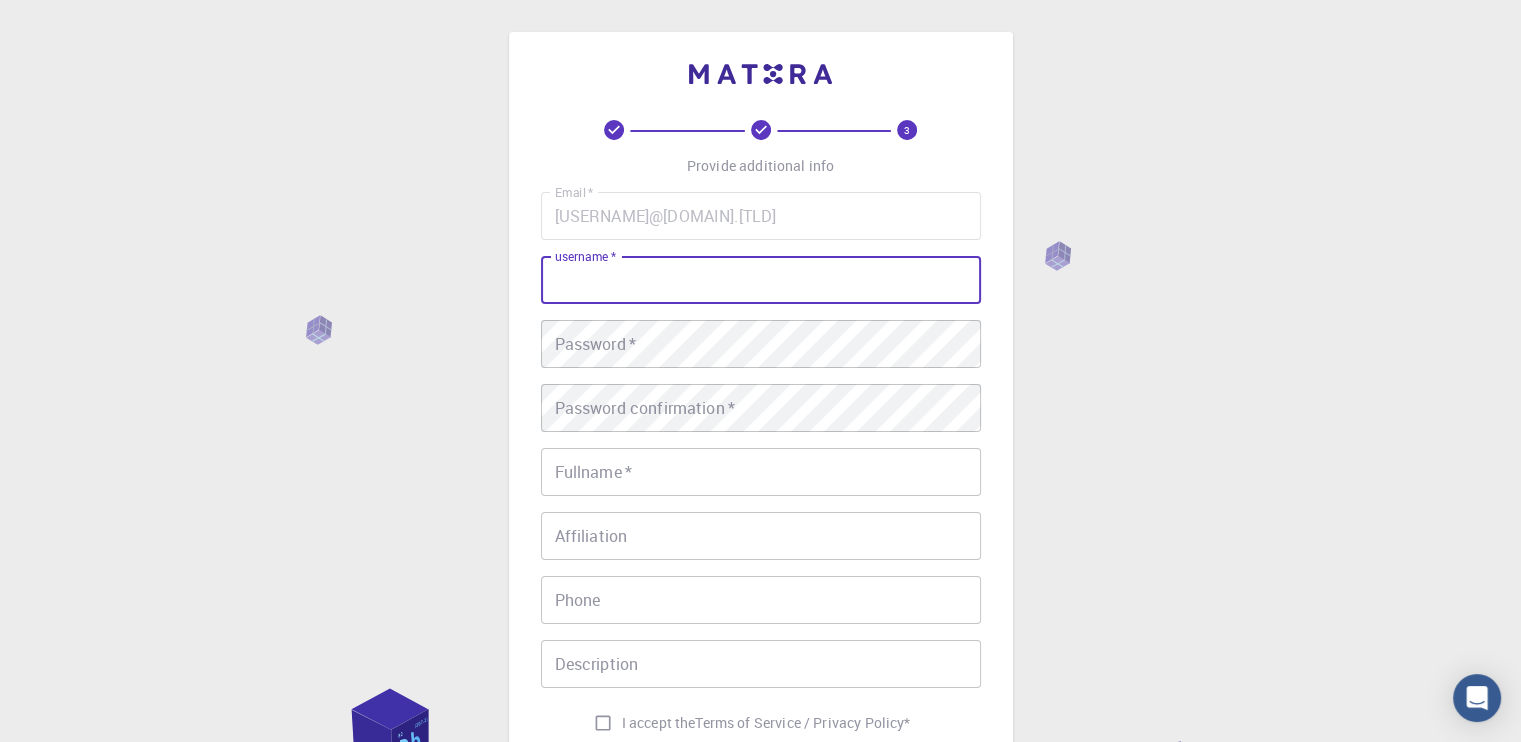 click on "username   *" at bounding box center [761, 280] 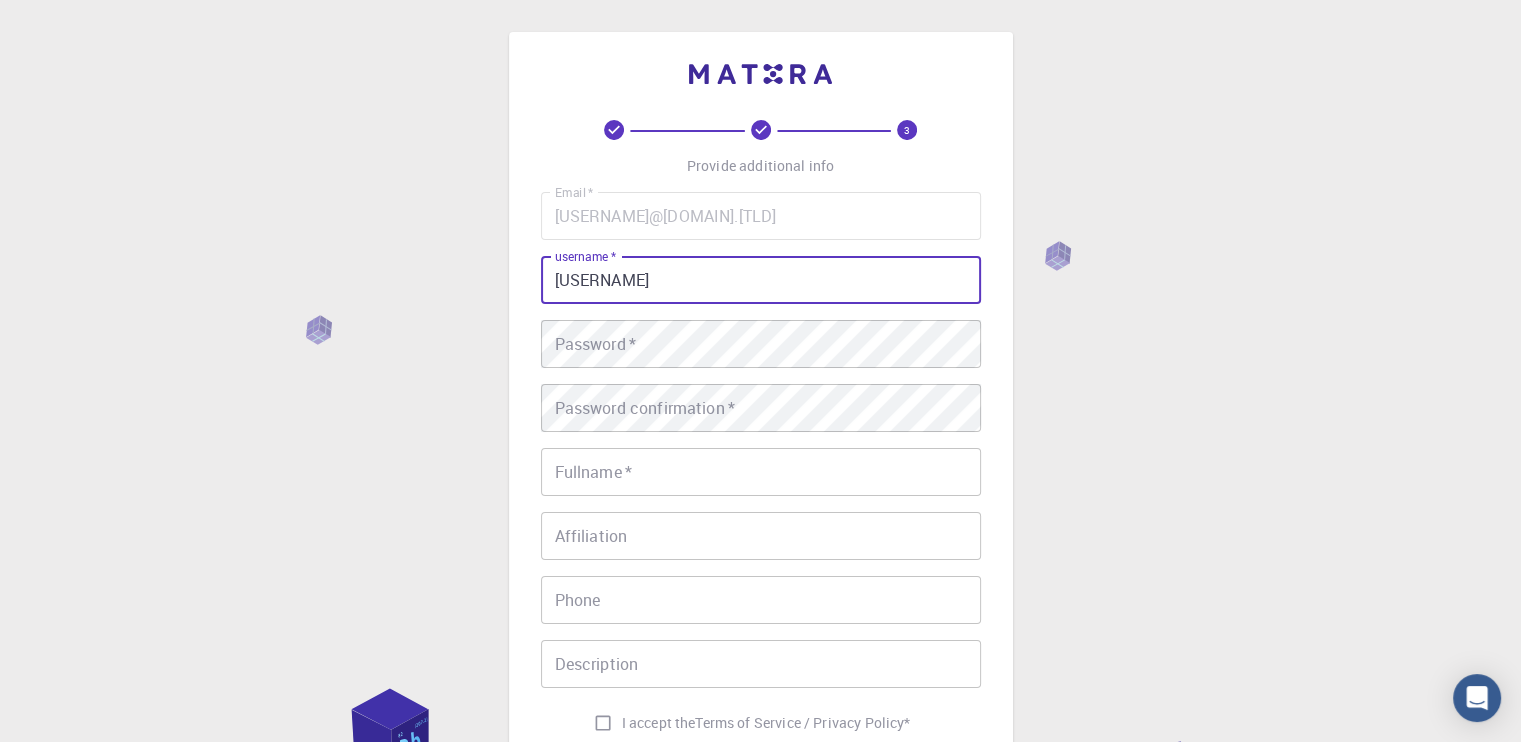 type on "[USERNAME]" 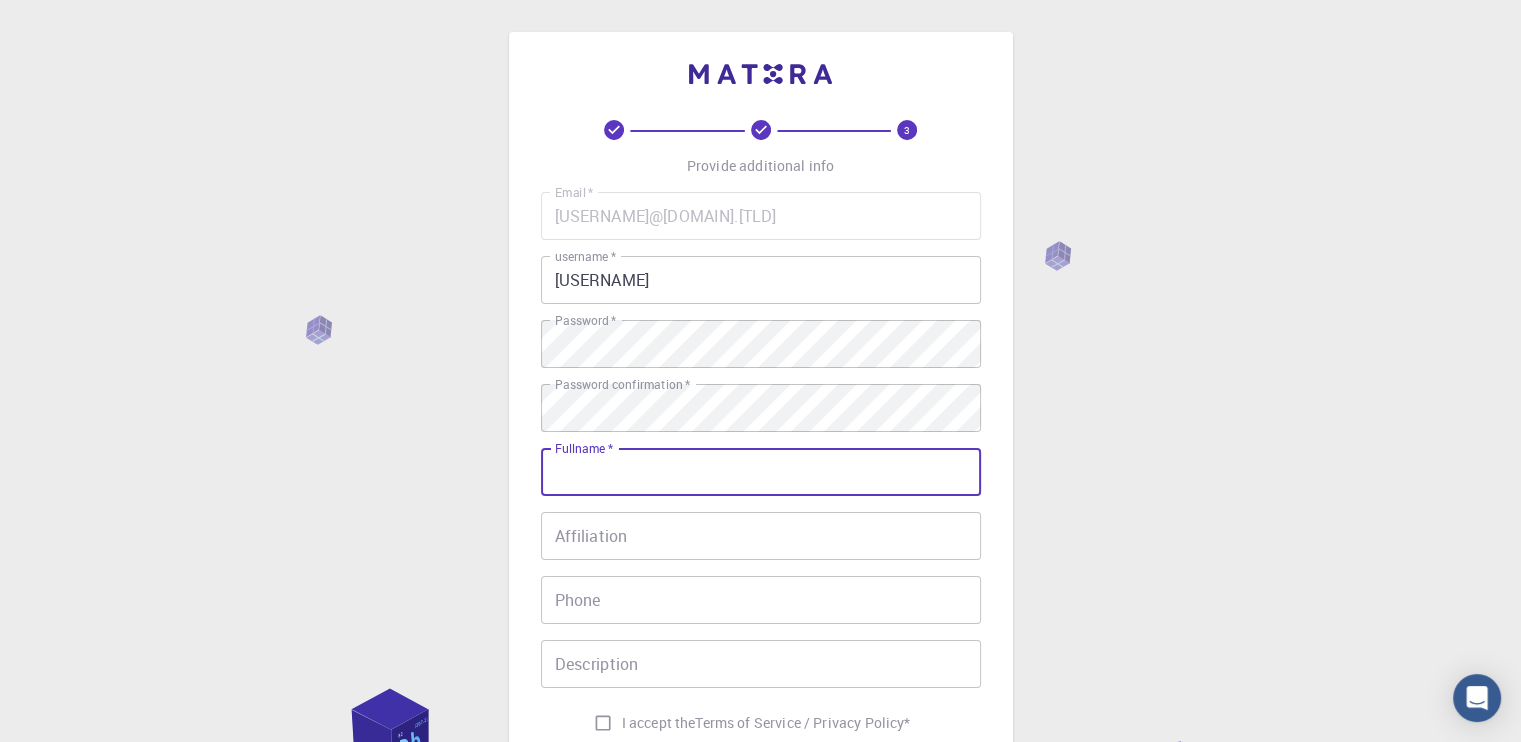 click on "Fullname   *" at bounding box center (761, 472) 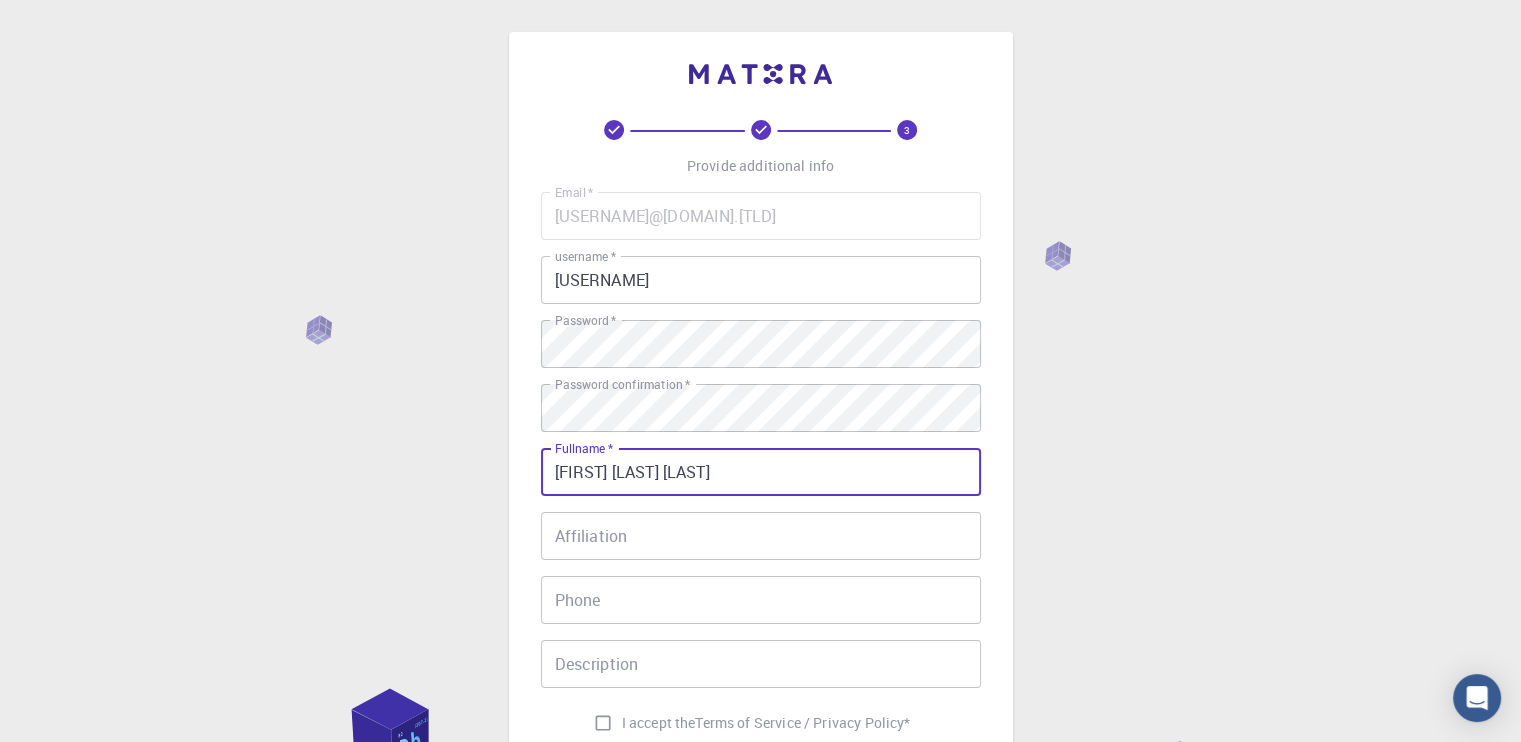 type on "[FIRST] [LAST] [LAST]" 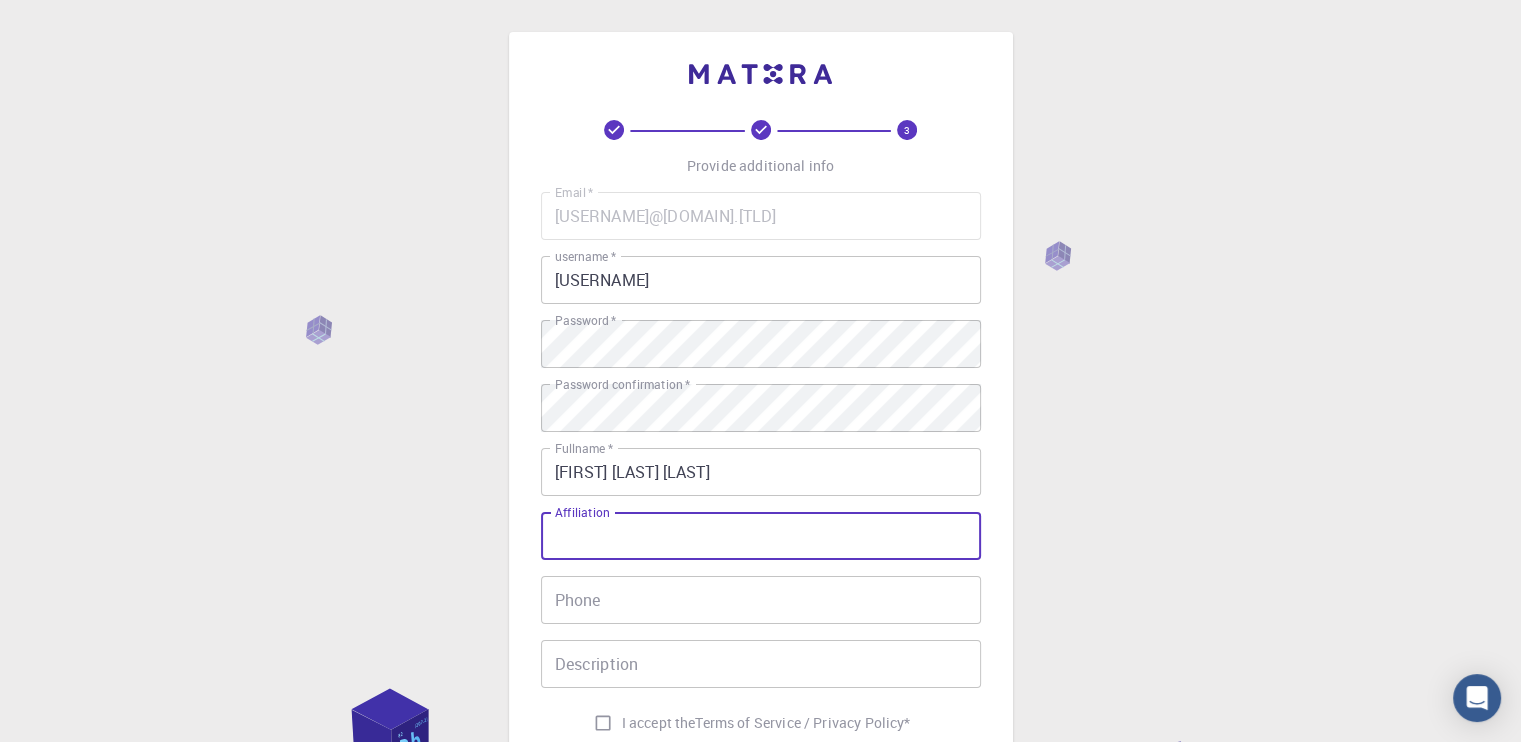 click on "Affiliation" at bounding box center (761, 536) 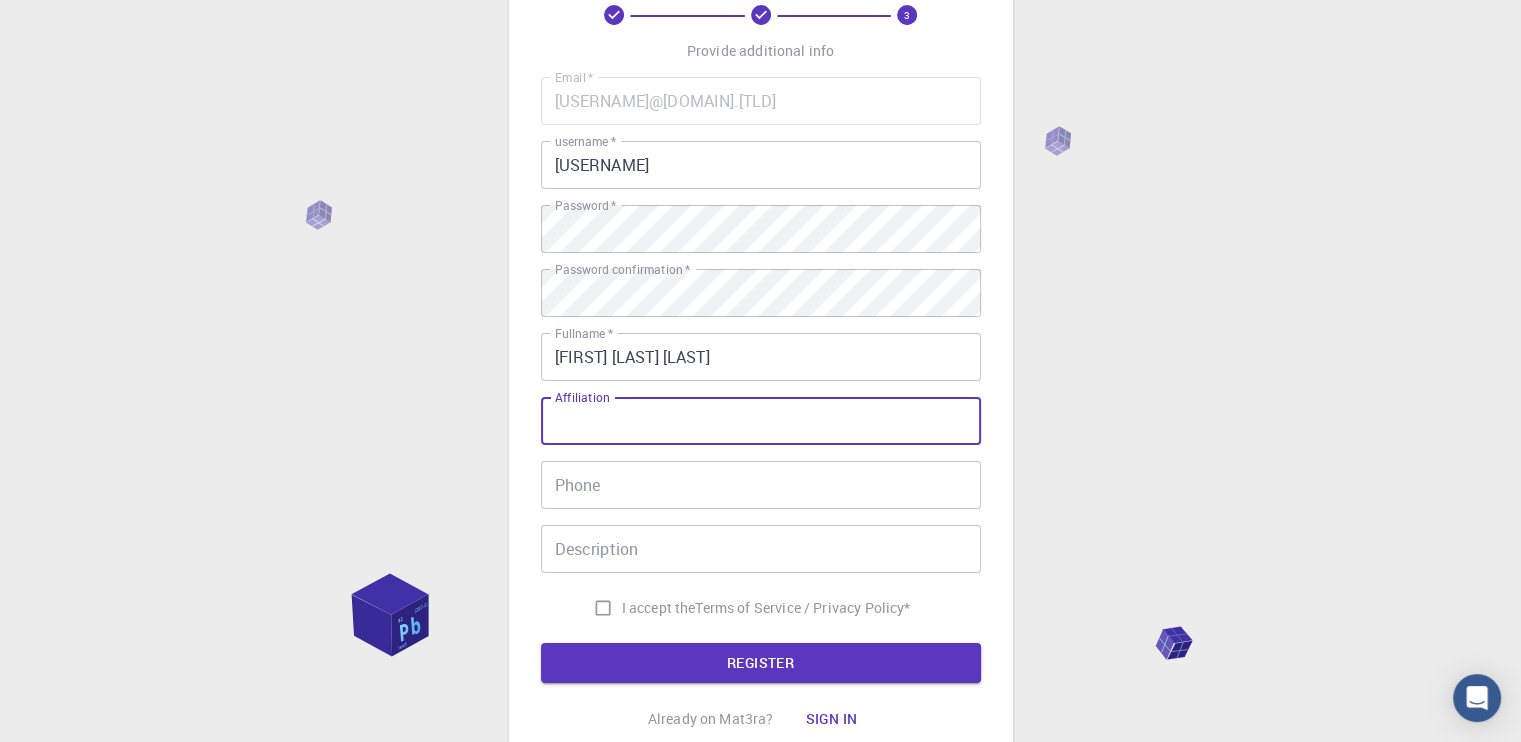 scroll, scrollTop: 116, scrollLeft: 0, axis: vertical 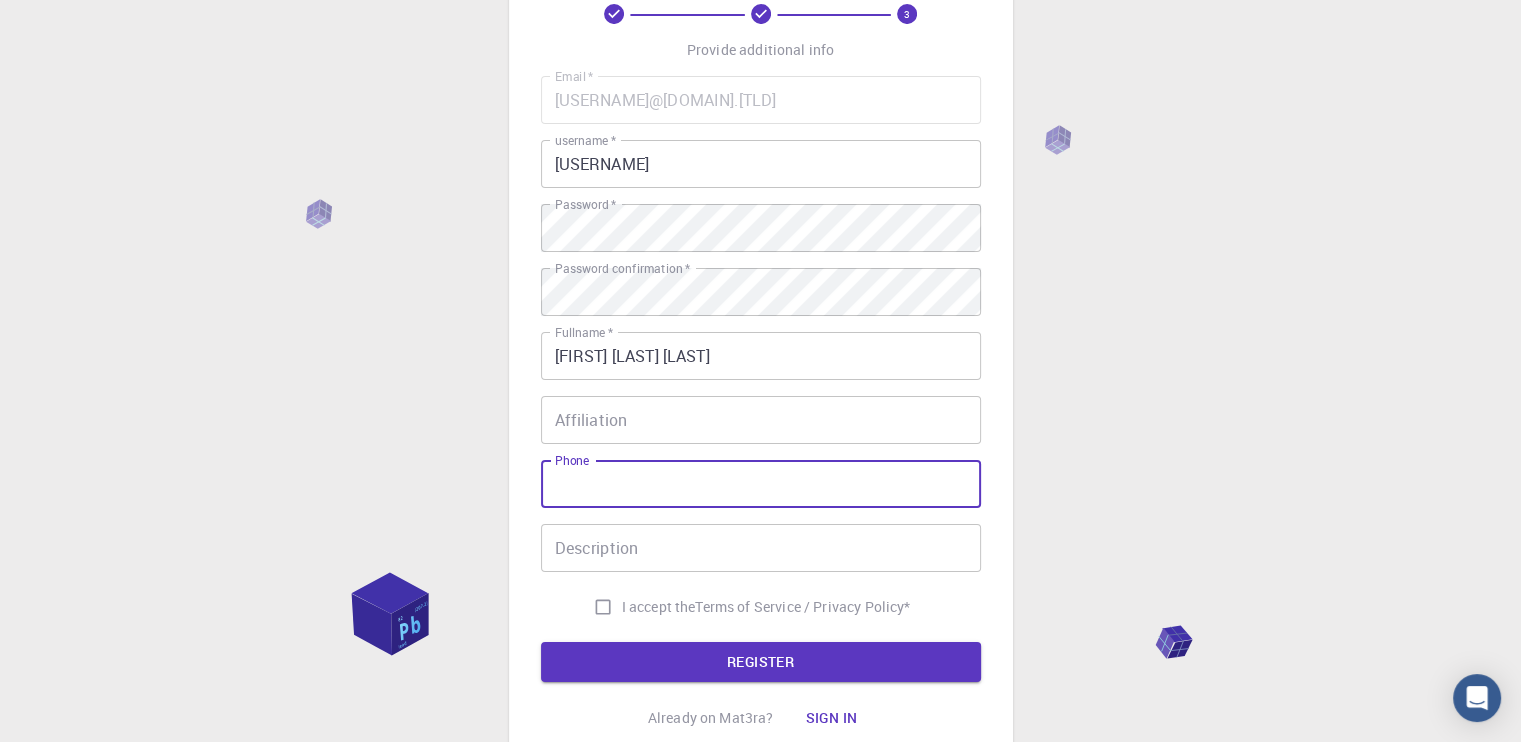 click on "Phone" at bounding box center (761, 484) 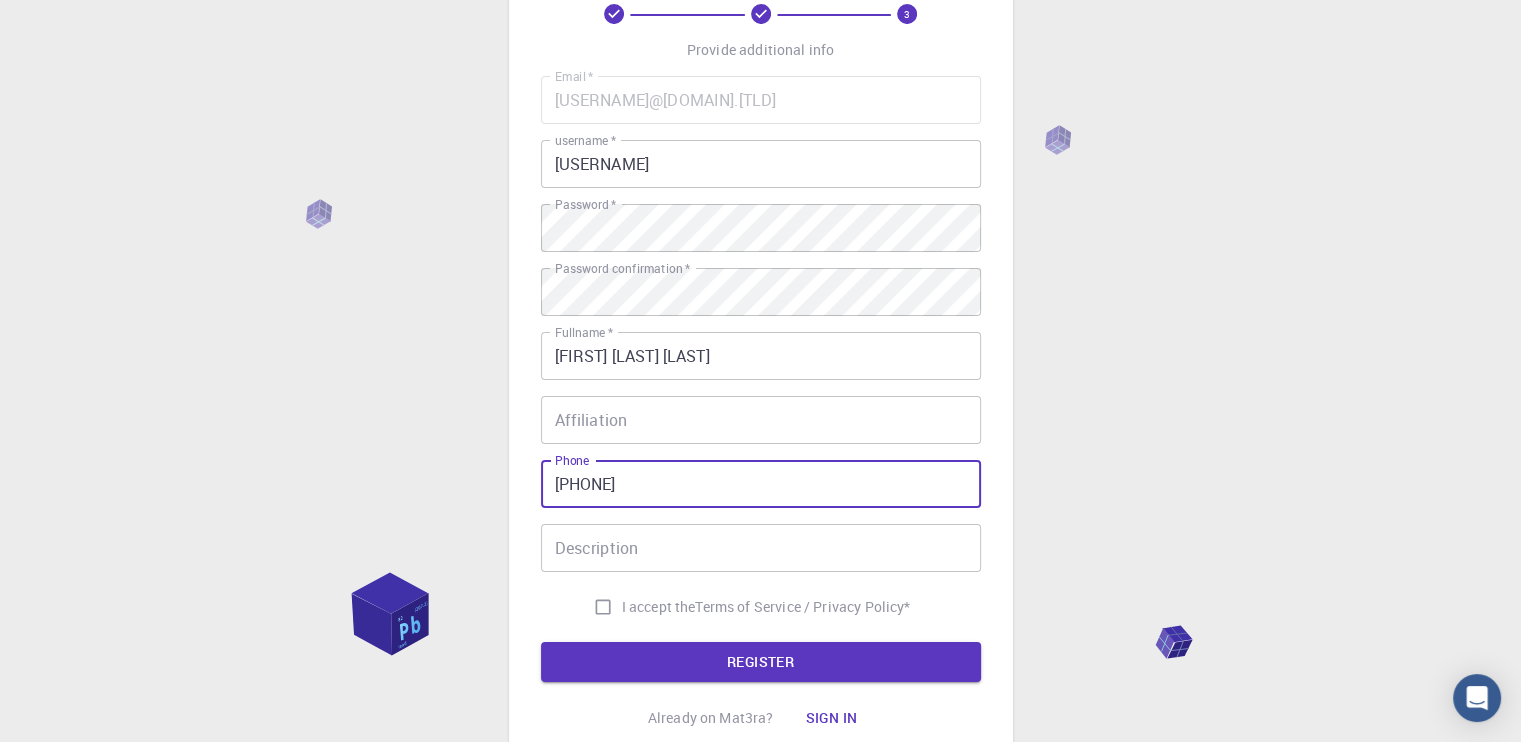 type on "[PHONE]" 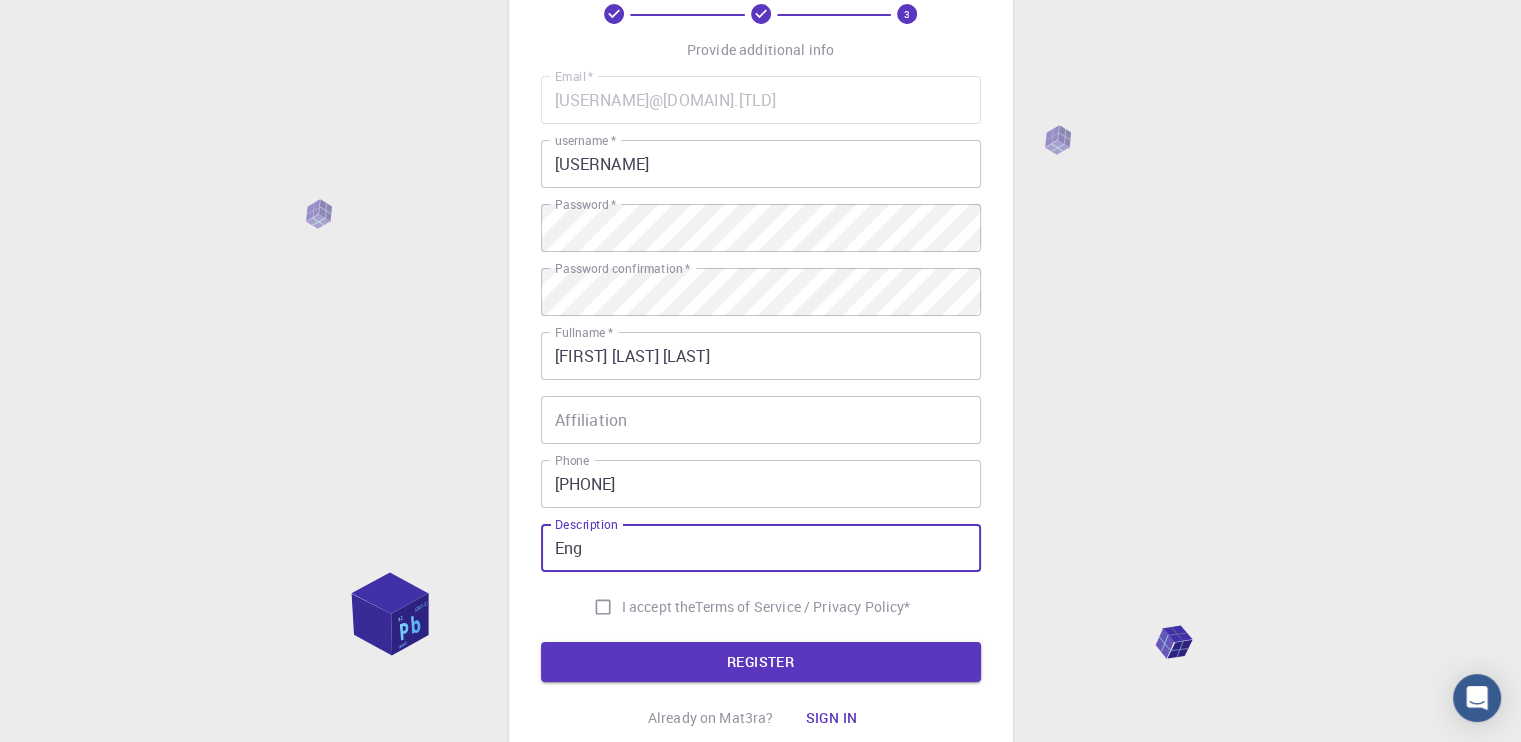 type on "Eng" 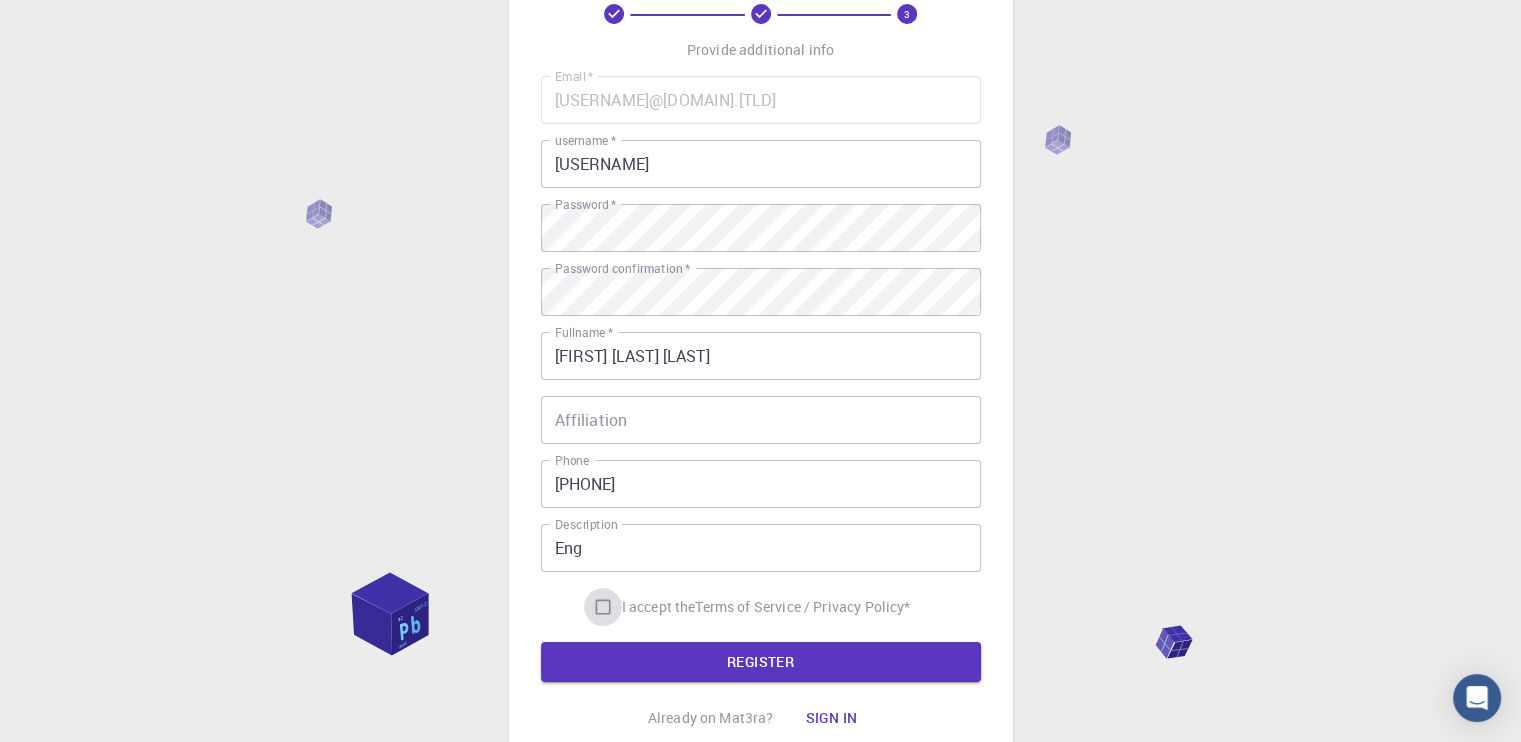 click on "I accept the  Terms of Service / Privacy Policy  *" at bounding box center (603, 607) 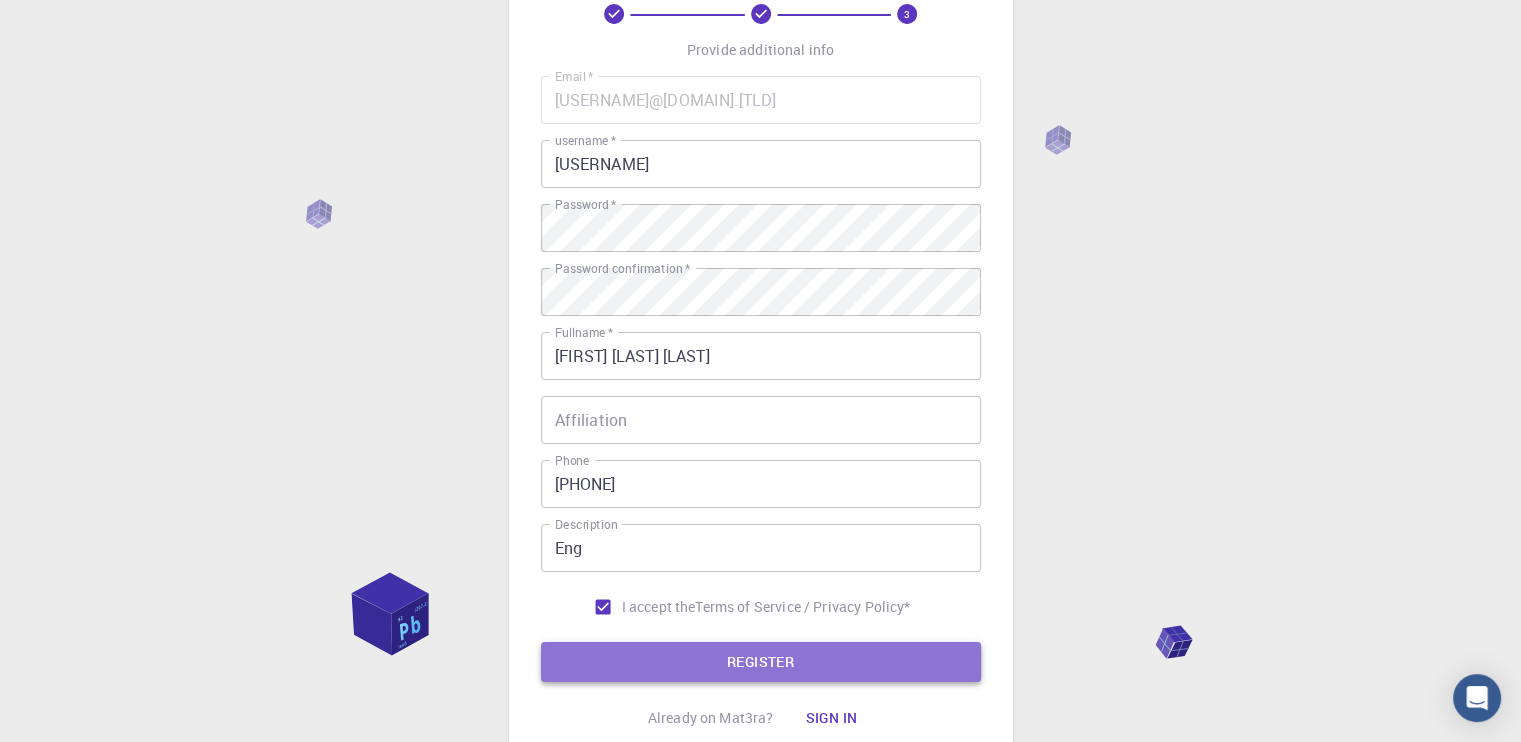 click on "REGISTER" at bounding box center (761, 662) 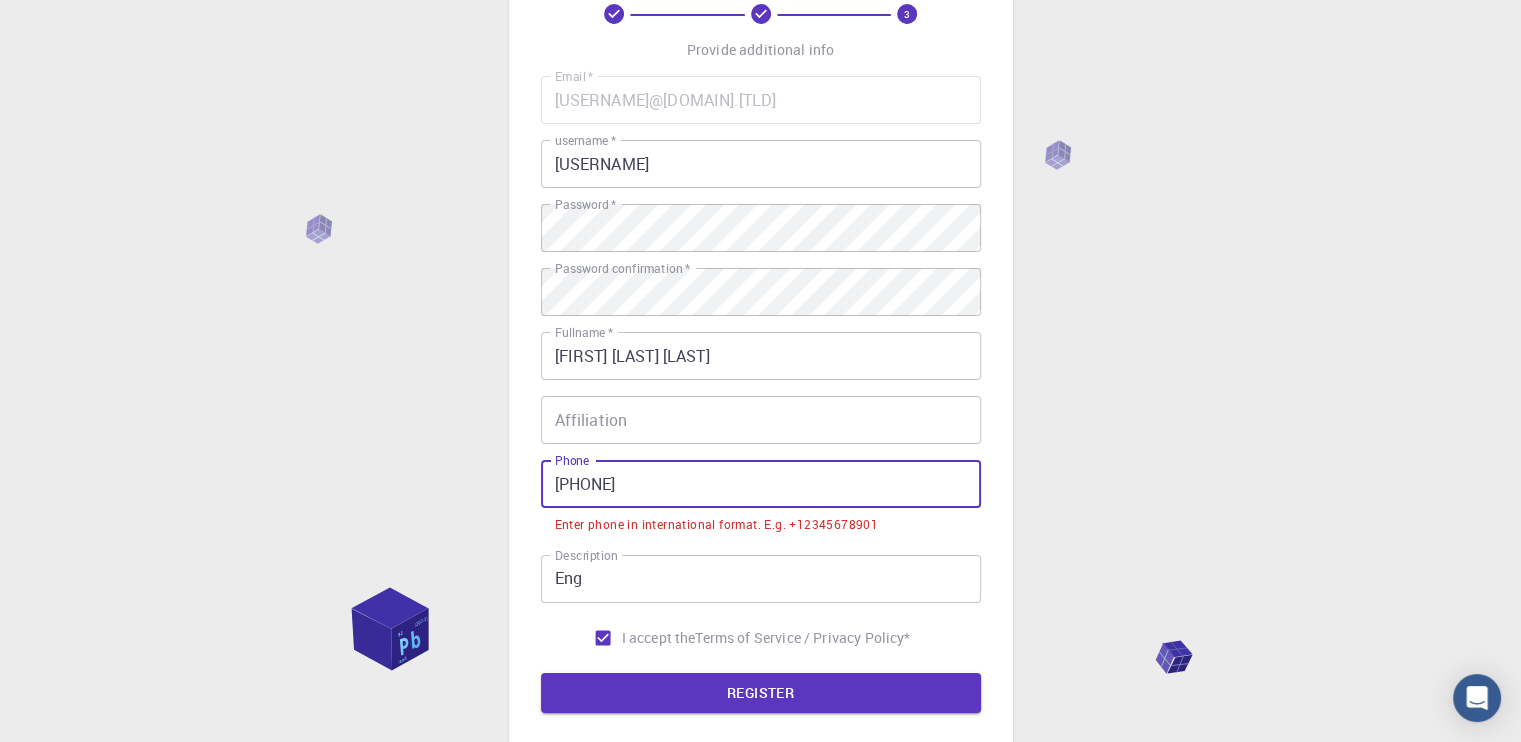 click on "[PHONE]" at bounding box center [761, 484] 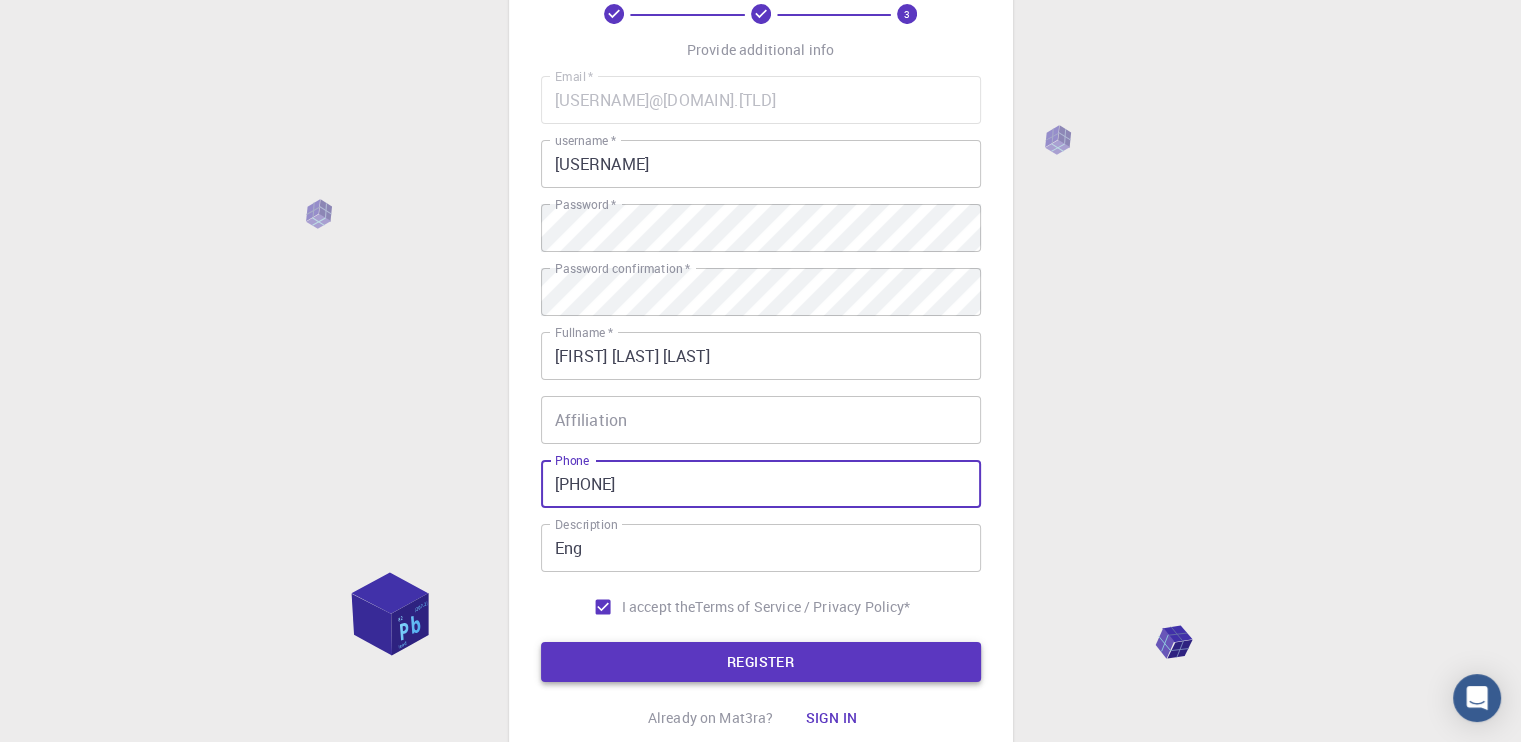 type on "[PHONE]" 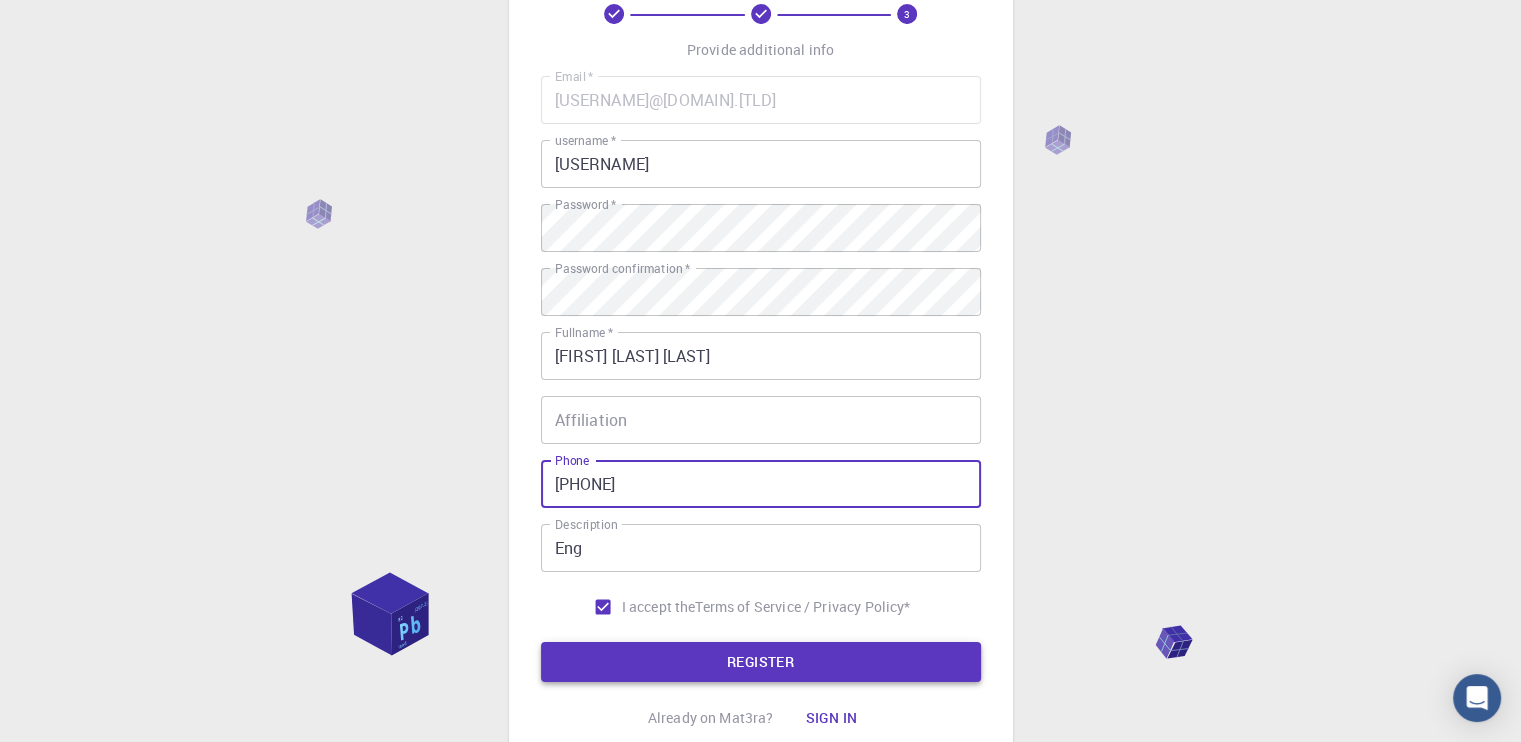 click on "REGISTER" at bounding box center (761, 662) 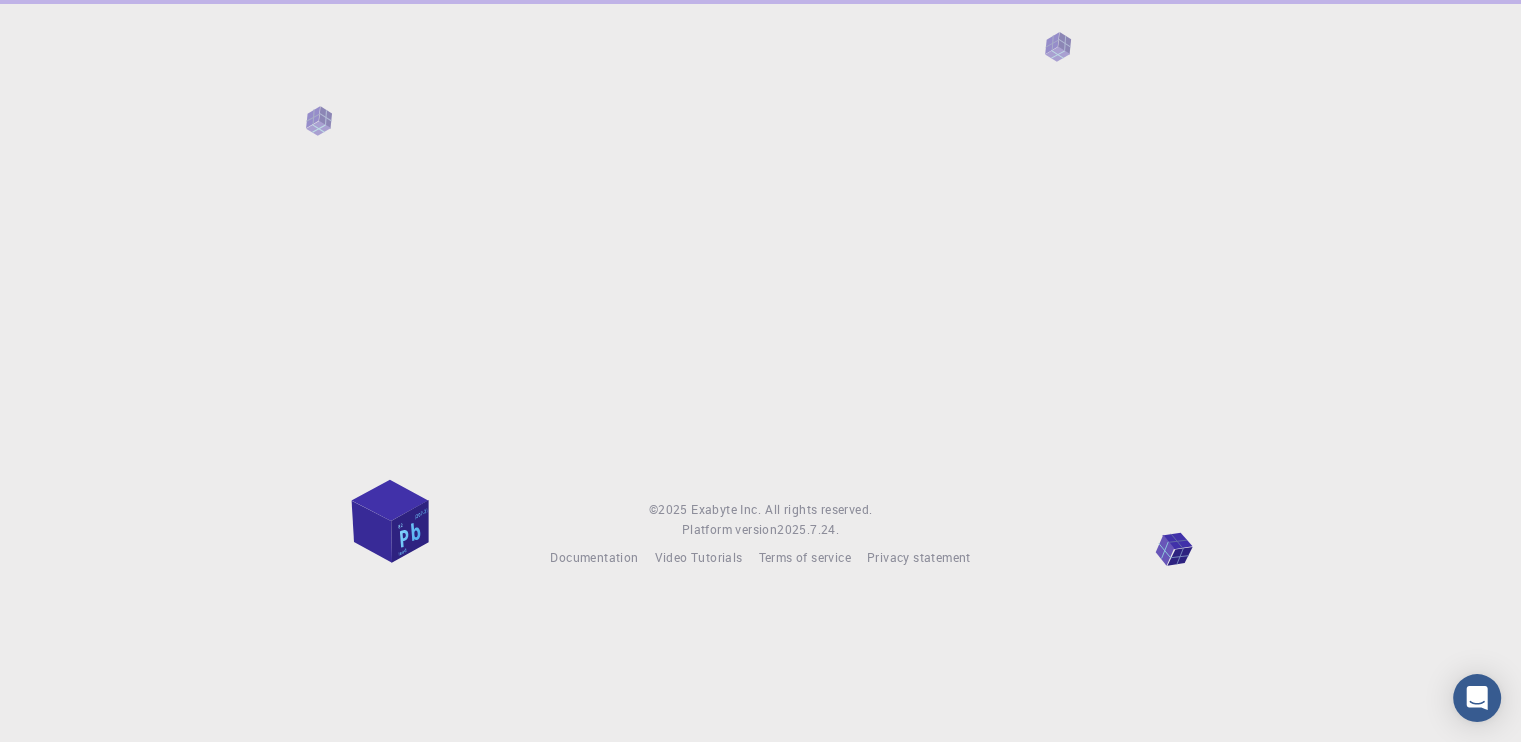 scroll, scrollTop: 0, scrollLeft: 0, axis: both 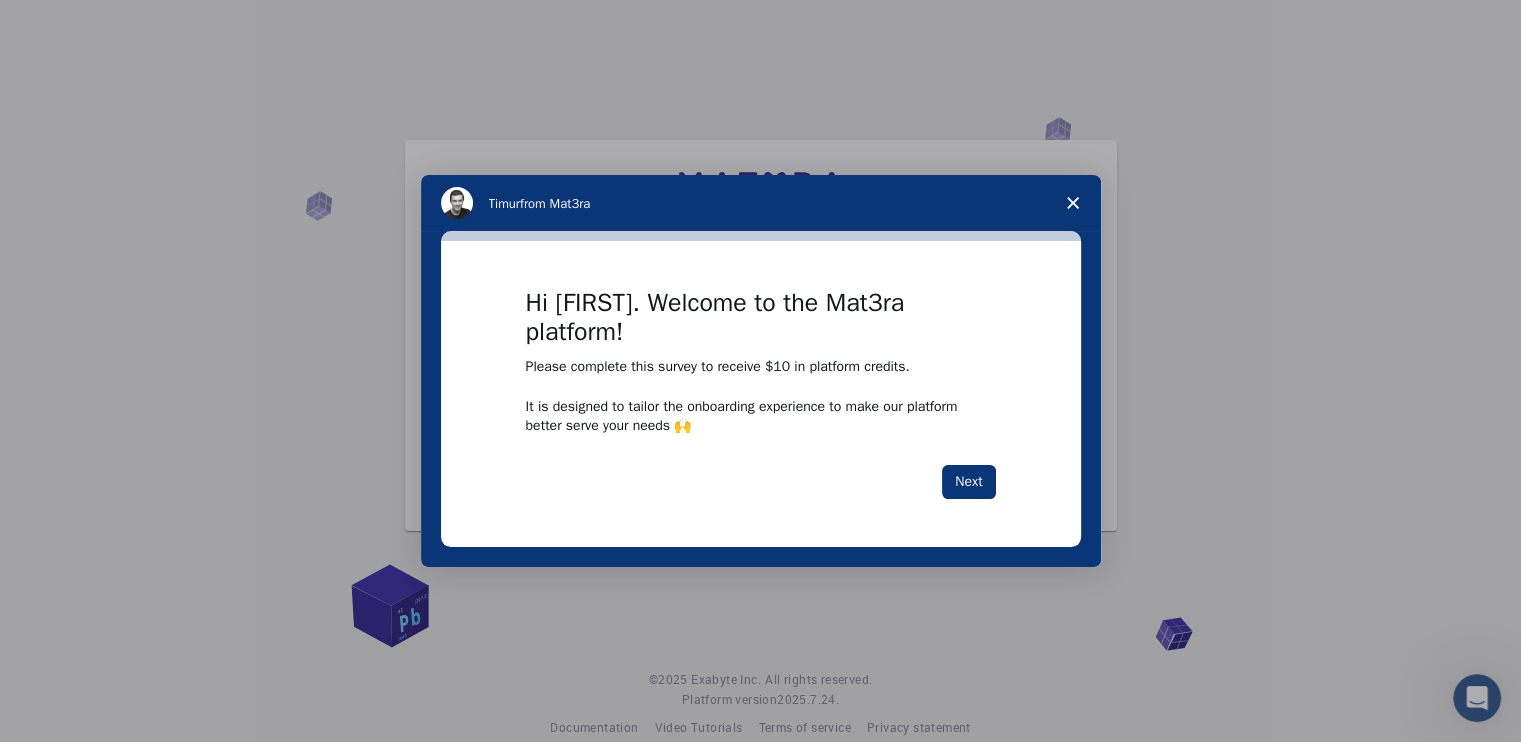 click 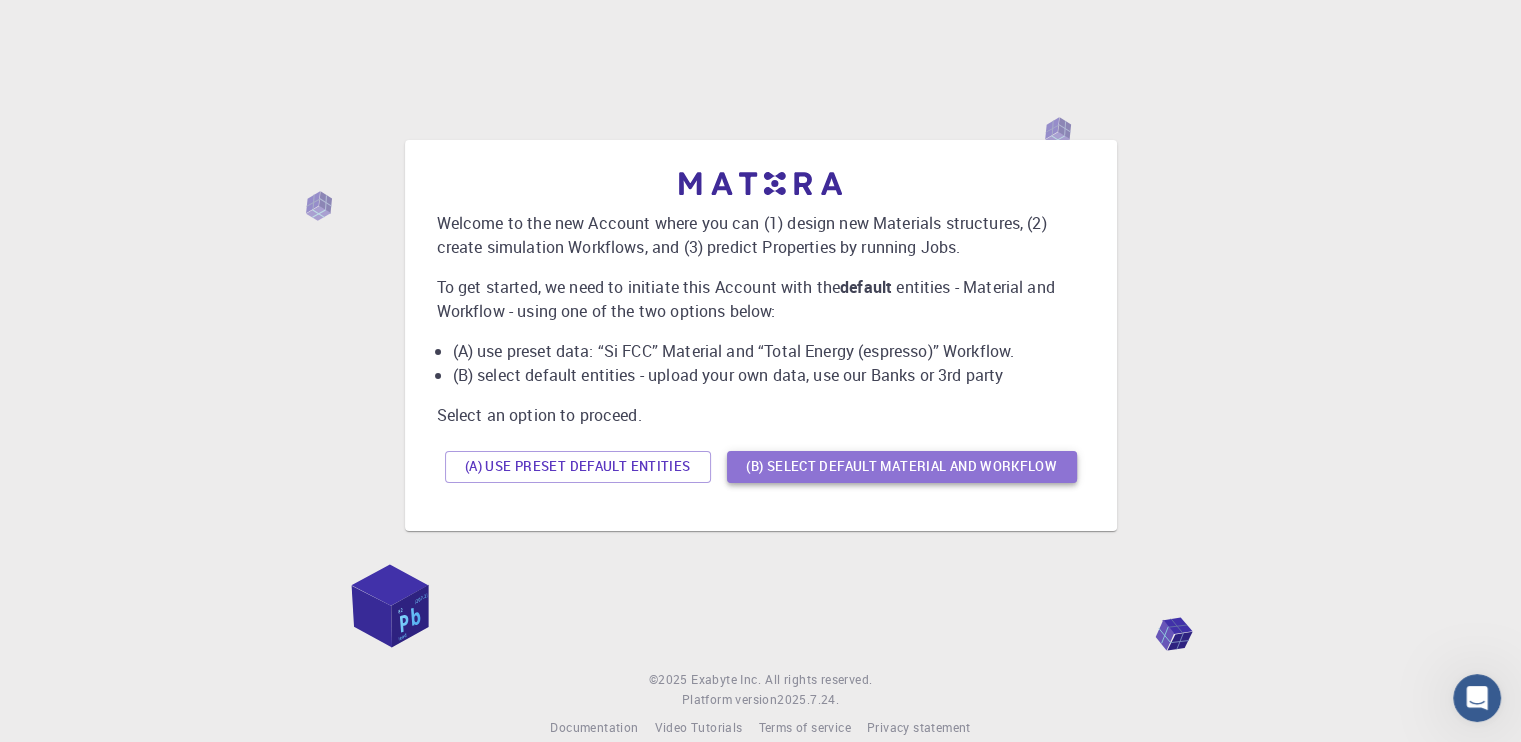 click on "(B) Select default material and workflow" at bounding box center [902, 467] 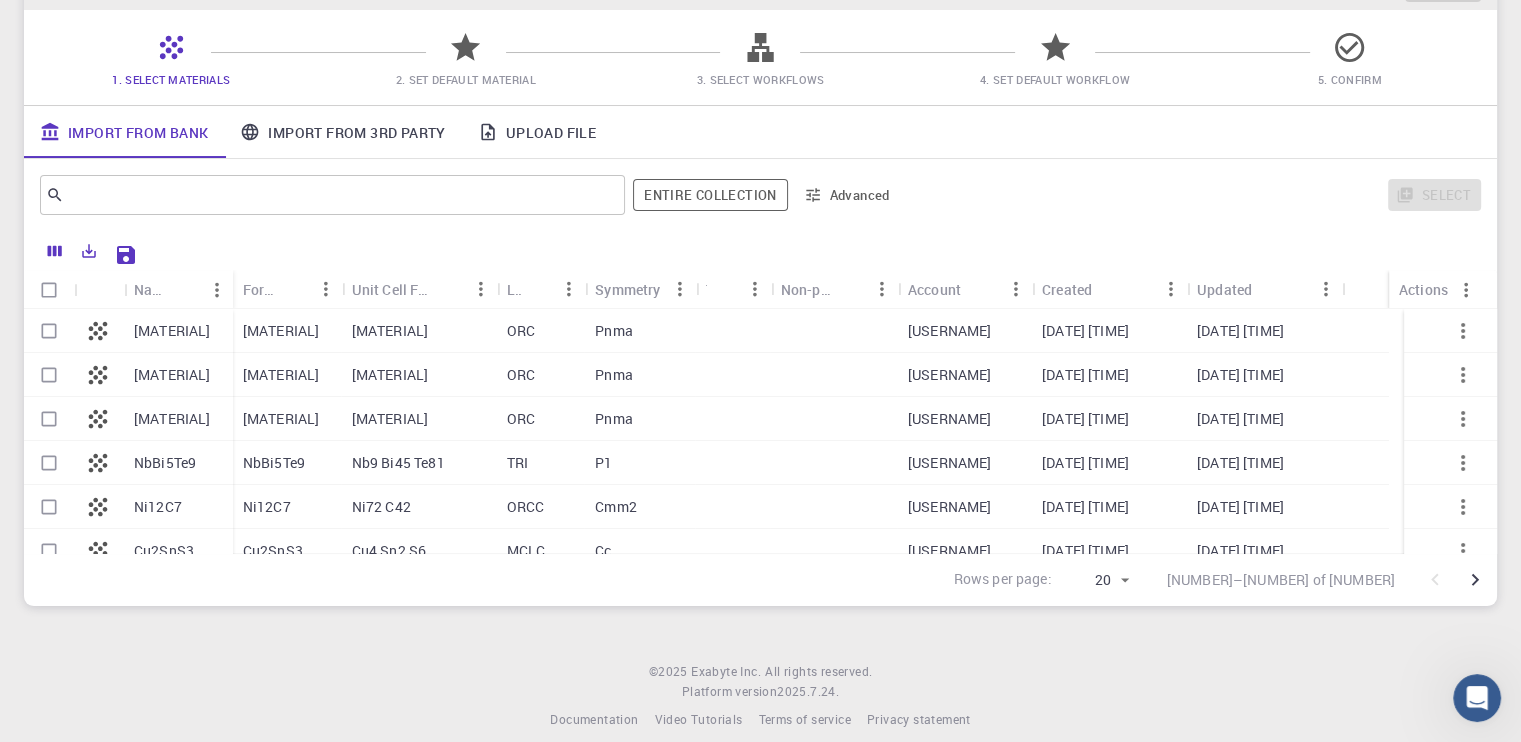 scroll, scrollTop: 165, scrollLeft: 0, axis: vertical 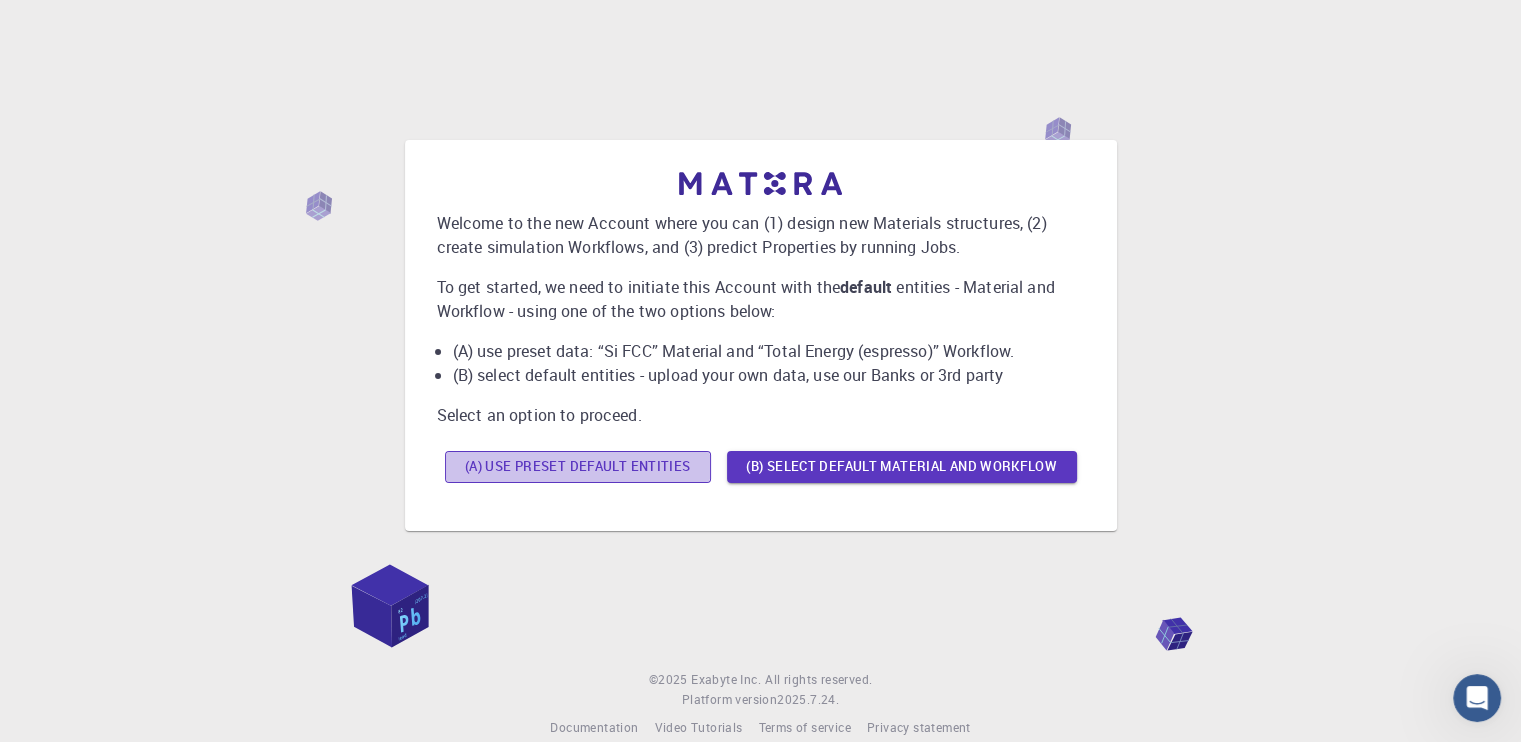 click on "(A) Use preset default entities" at bounding box center (578, 467) 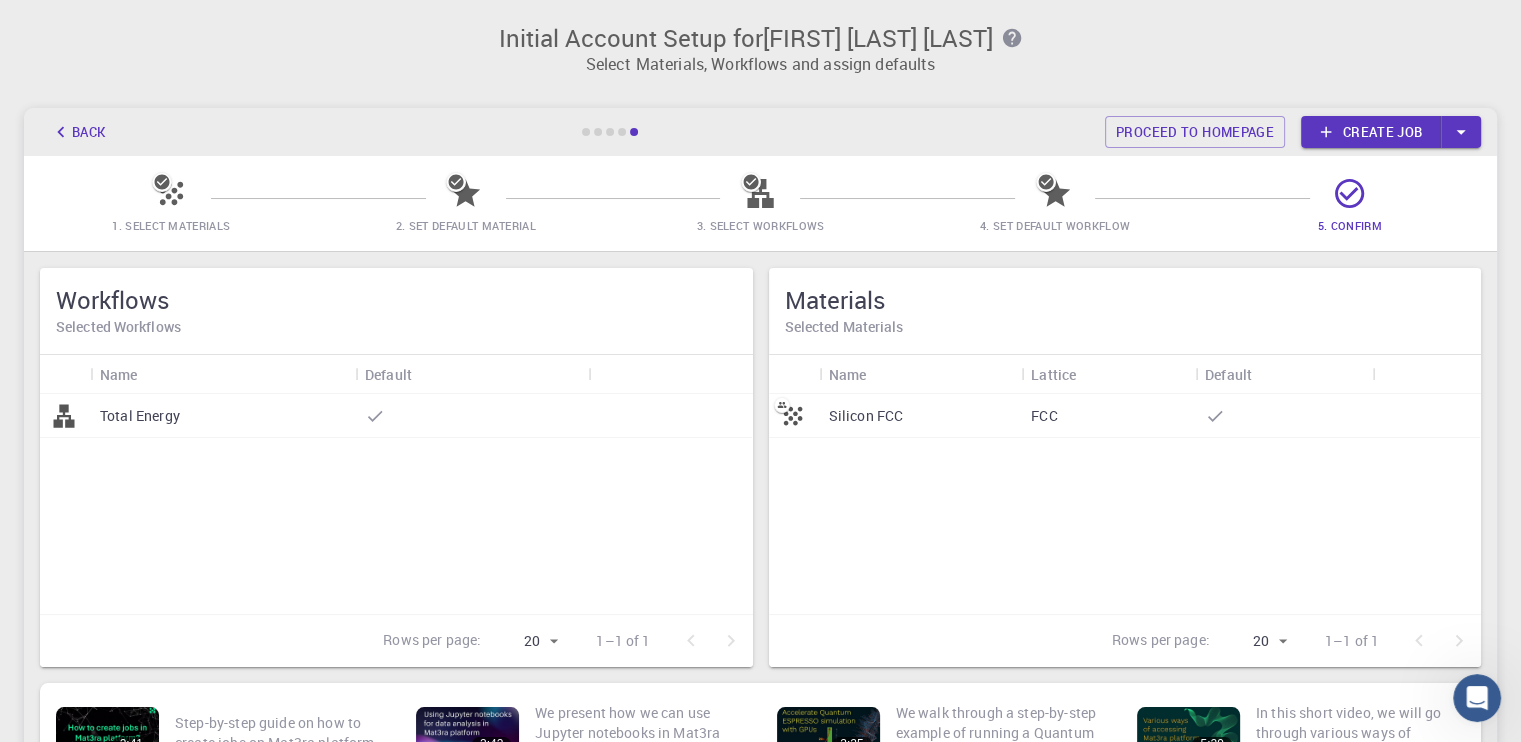click on "Silicon FCC" at bounding box center (920, 416) 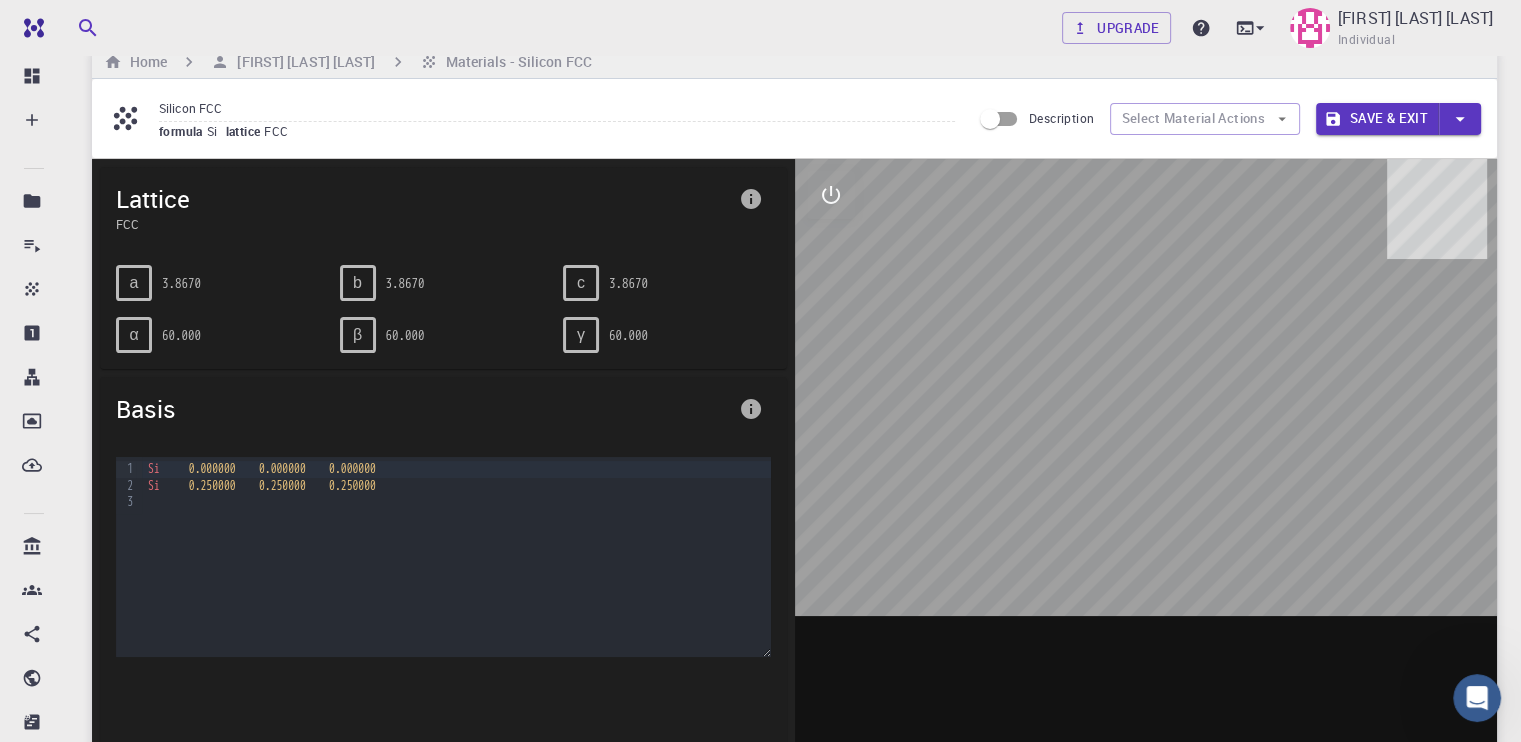 scroll, scrollTop: 35, scrollLeft: 0, axis: vertical 